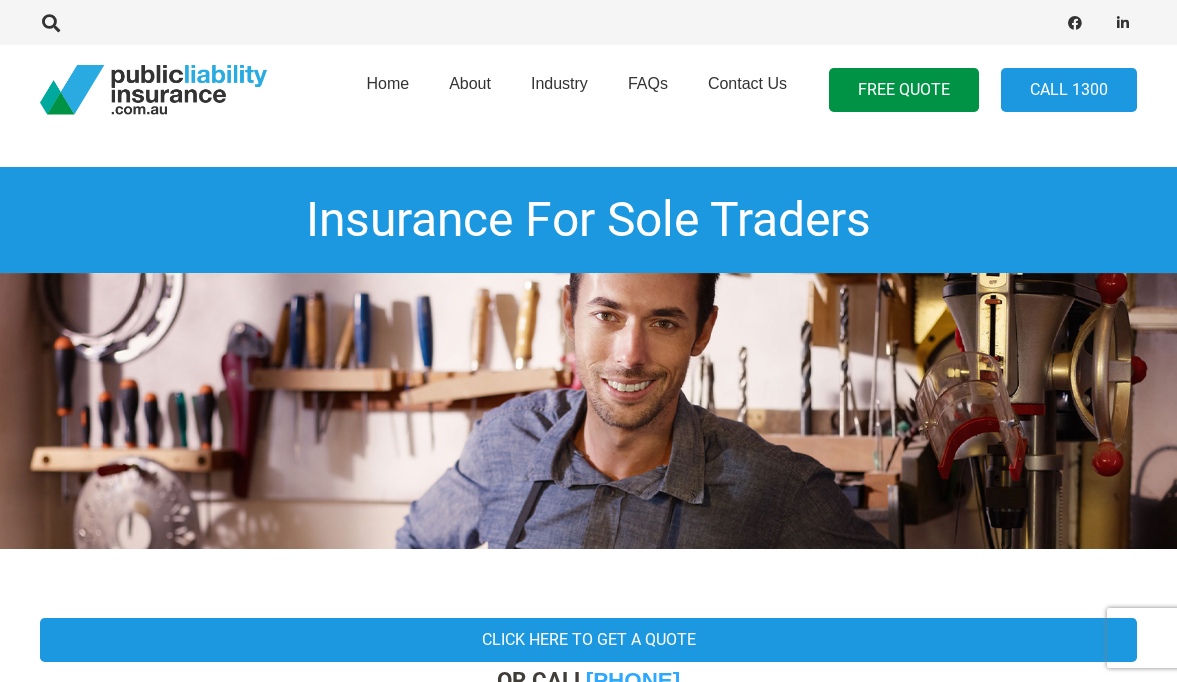 scroll, scrollTop: 0, scrollLeft: 0, axis: both 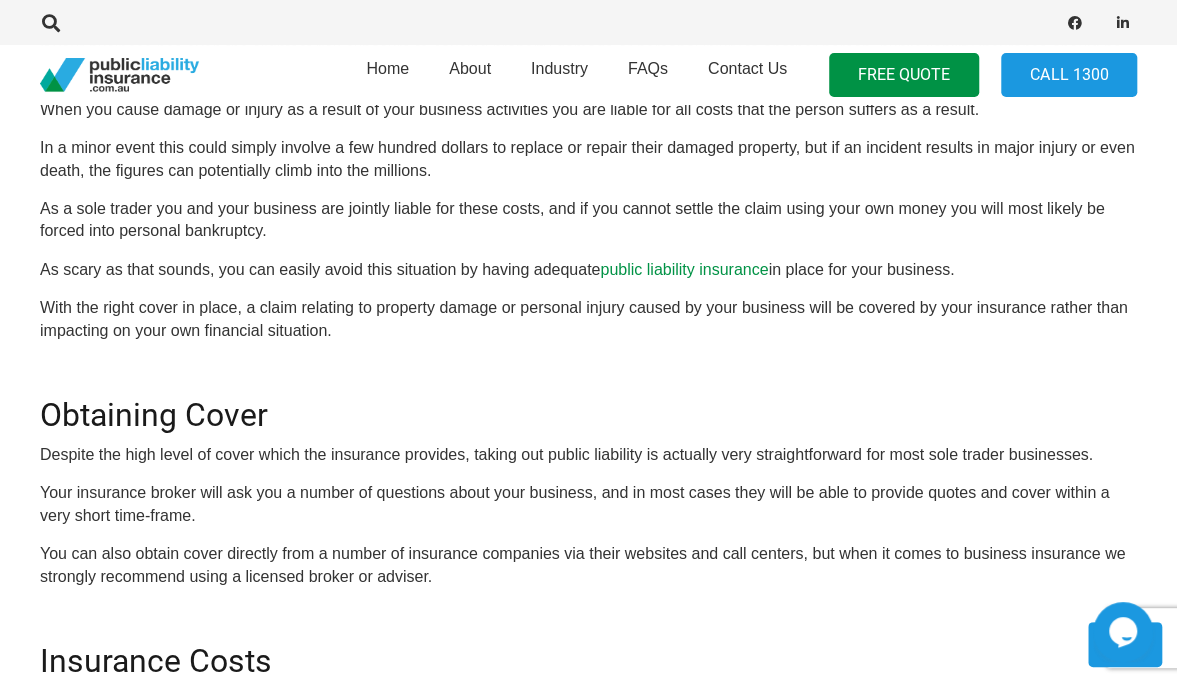 click on "public liability insurance" at bounding box center [684, 269] 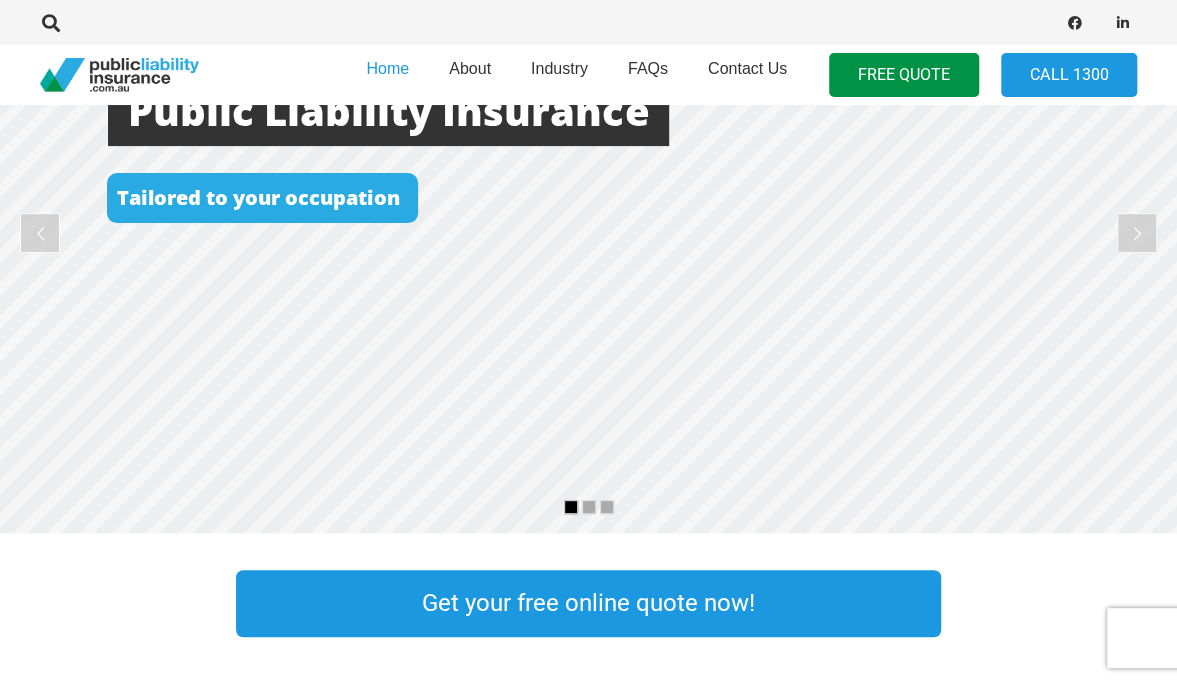 scroll, scrollTop: 475, scrollLeft: 0, axis: vertical 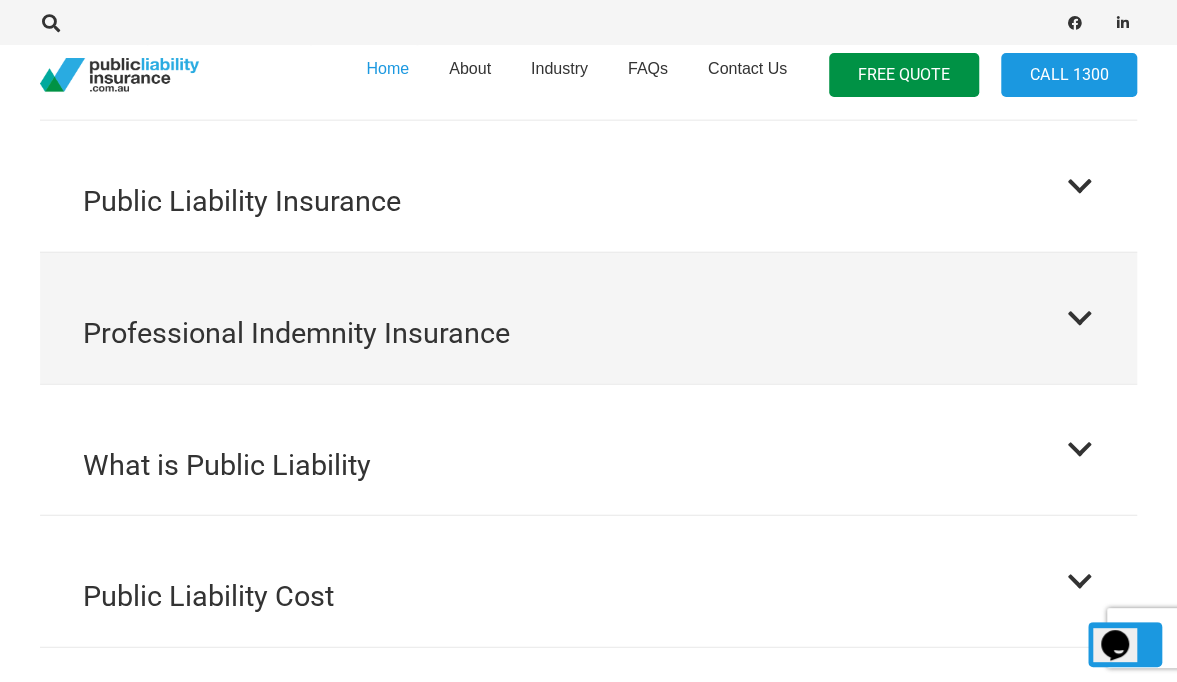 click at bounding box center [1079, 318] 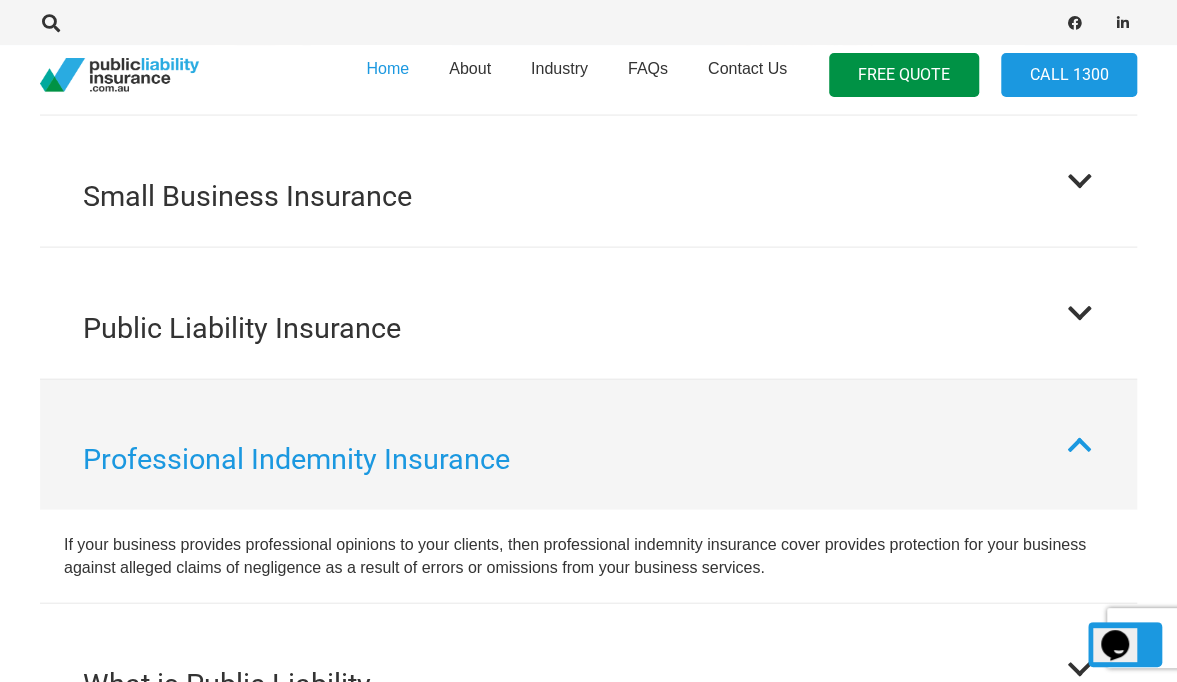 scroll, scrollTop: 1874, scrollLeft: 0, axis: vertical 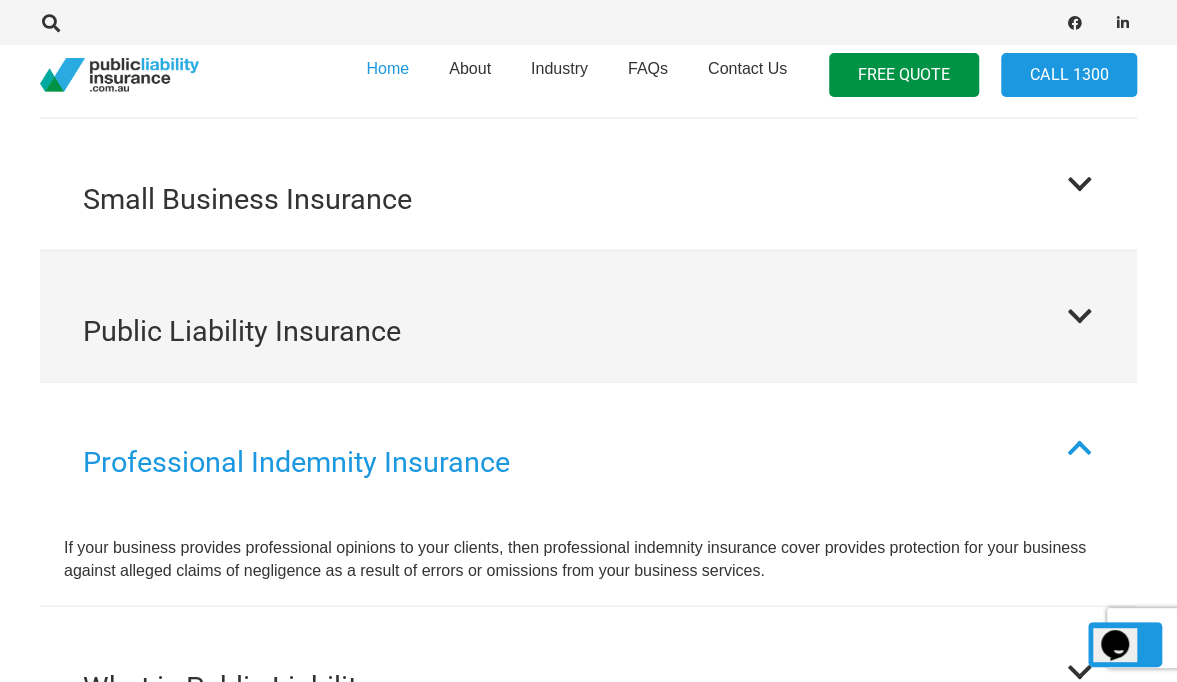 click at bounding box center (1079, 316) 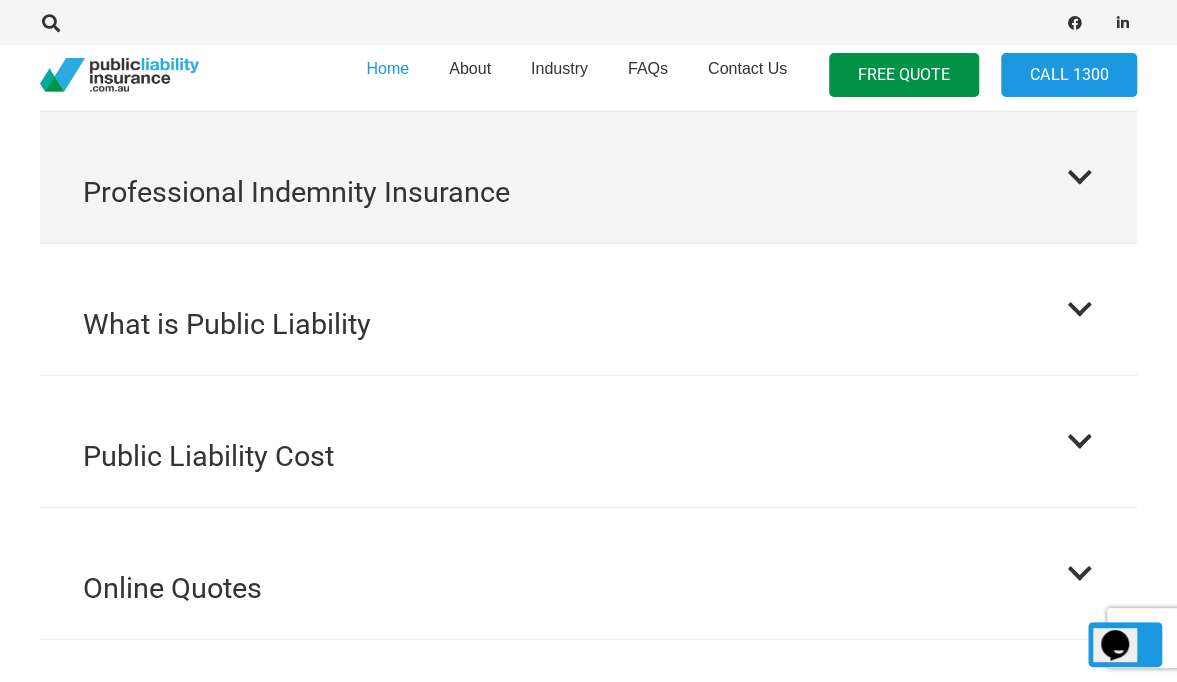 scroll, scrollTop: 2239, scrollLeft: 0, axis: vertical 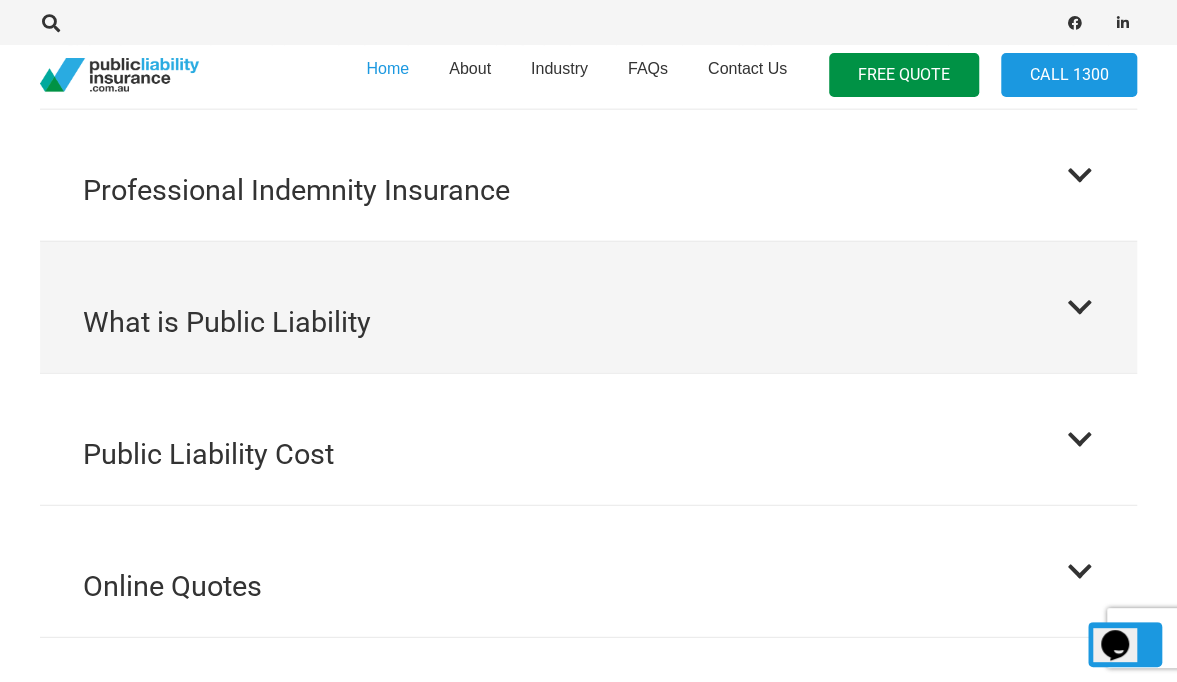 click at bounding box center (1079, 307) 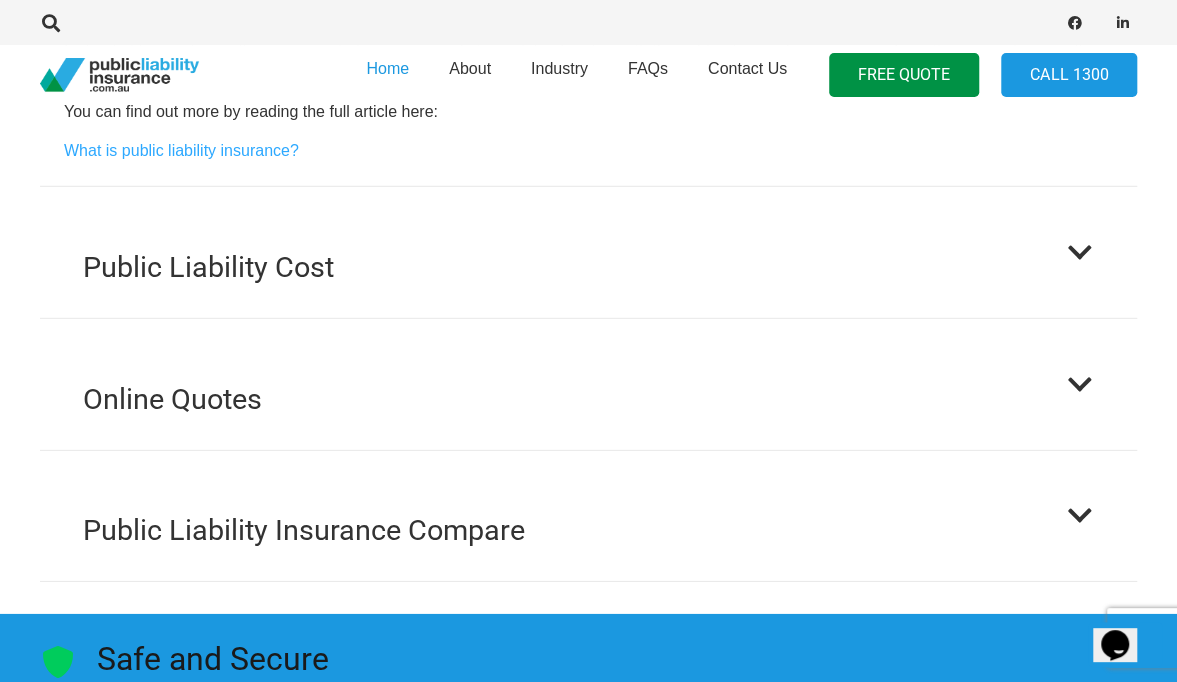 scroll, scrollTop: 2603, scrollLeft: 0, axis: vertical 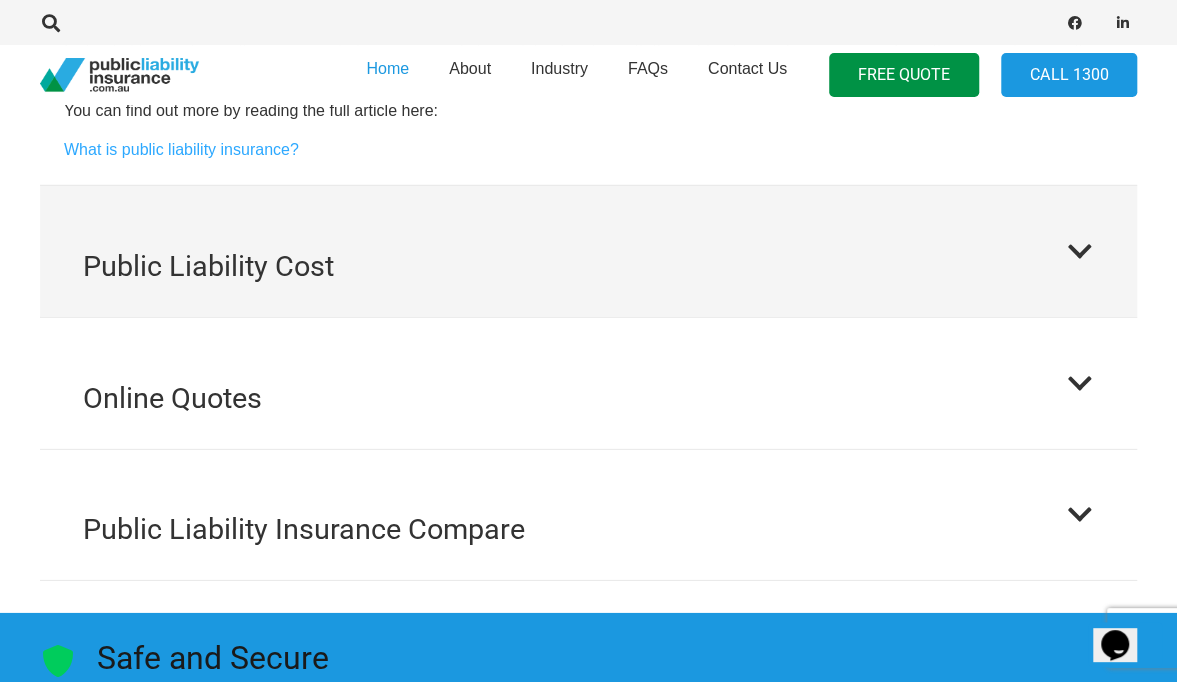 click on "Public Liability Cost" at bounding box center [588, 251] 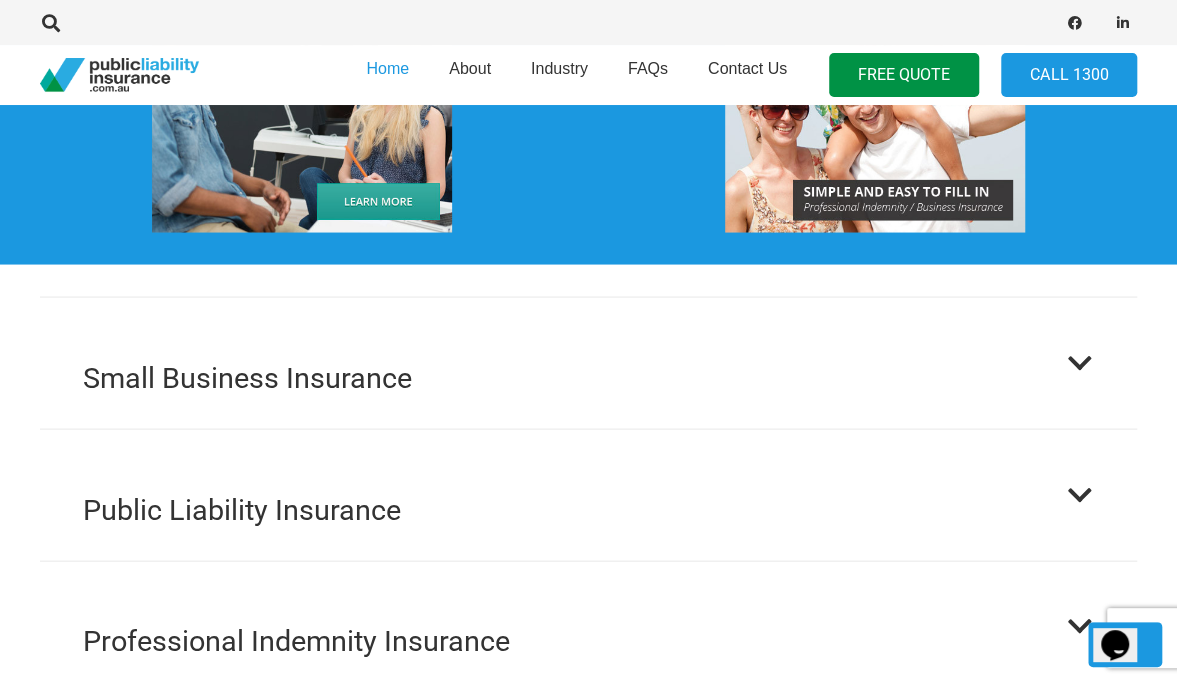 scroll, scrollTop: 1697, scrollLeft: 0, axis: vertical 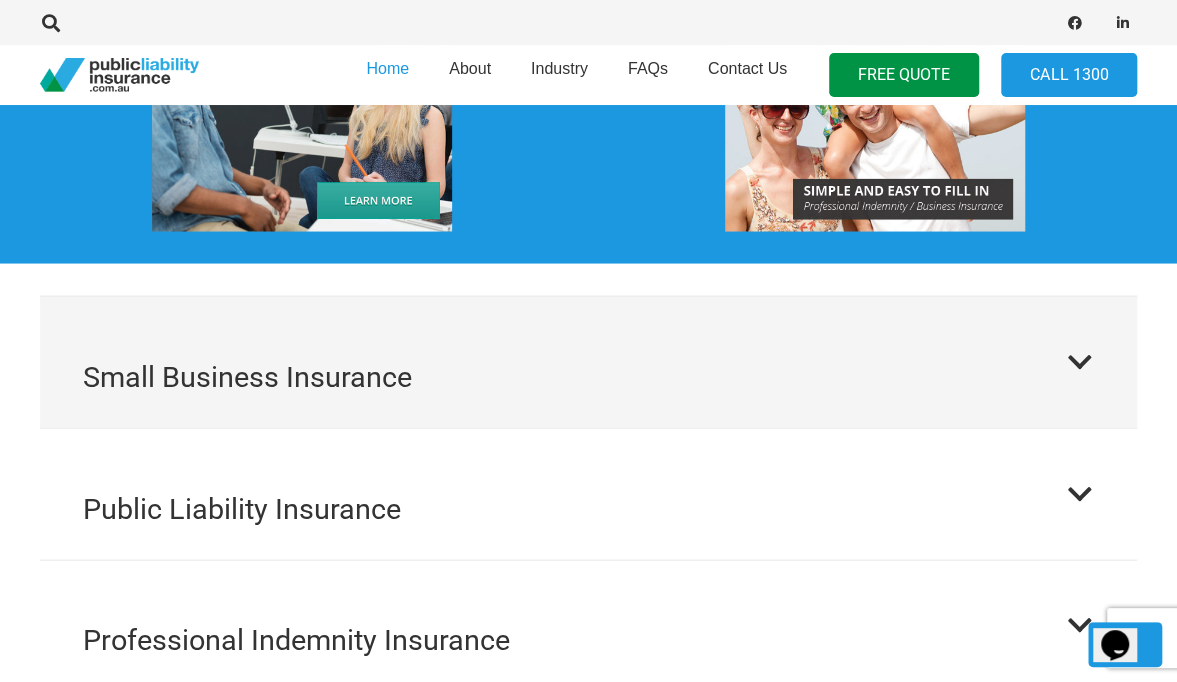 click at bounding box center [1079, 361] 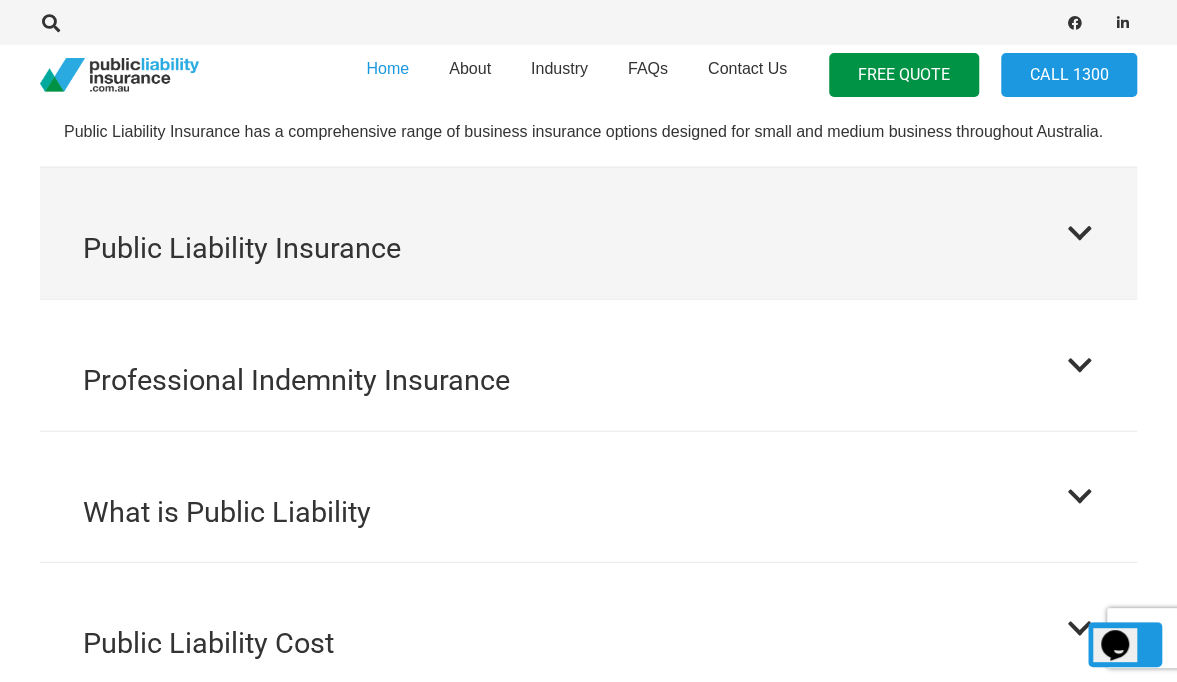 scroll, scrollTop: 2079, scrollLeft: 0, axis: vertical 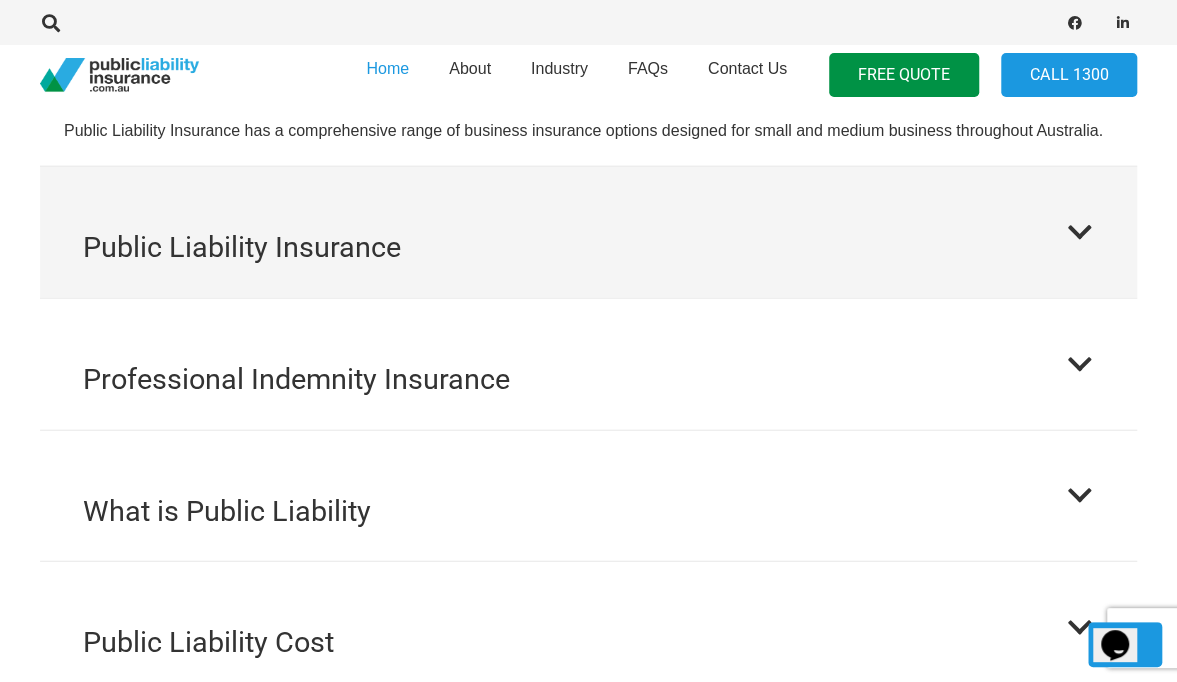 click at bounding box center [1079, 232] 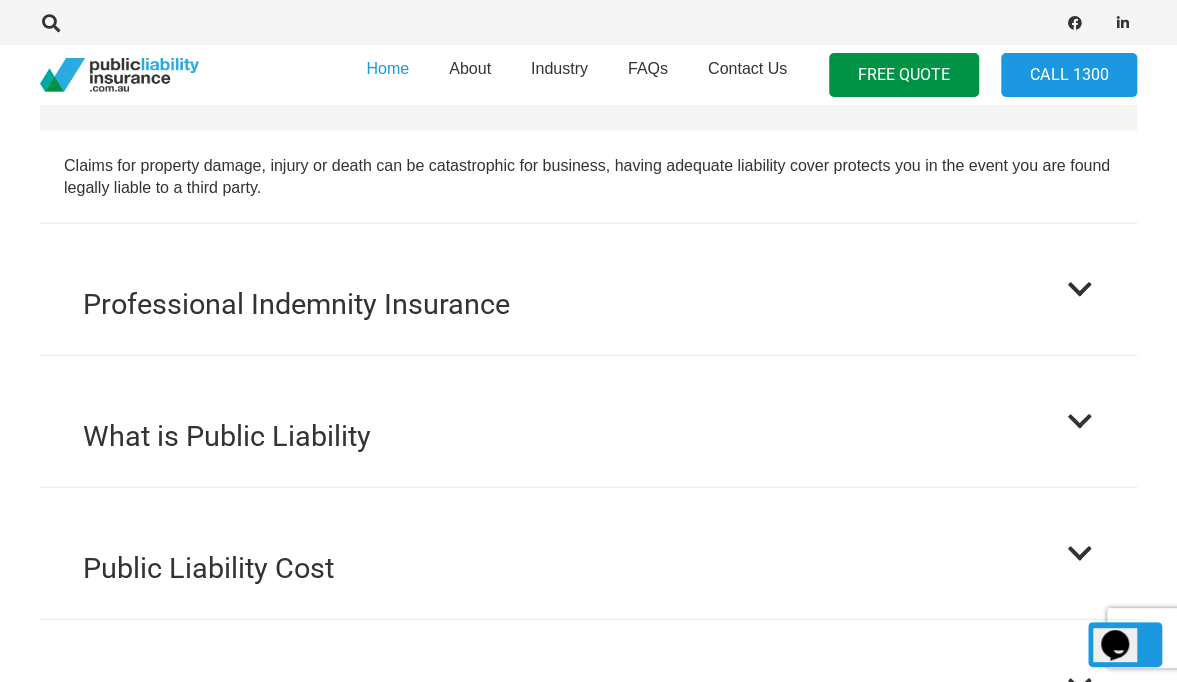 scroll, scrollTop: 2133, scrollLeft: 0, axis: vertical 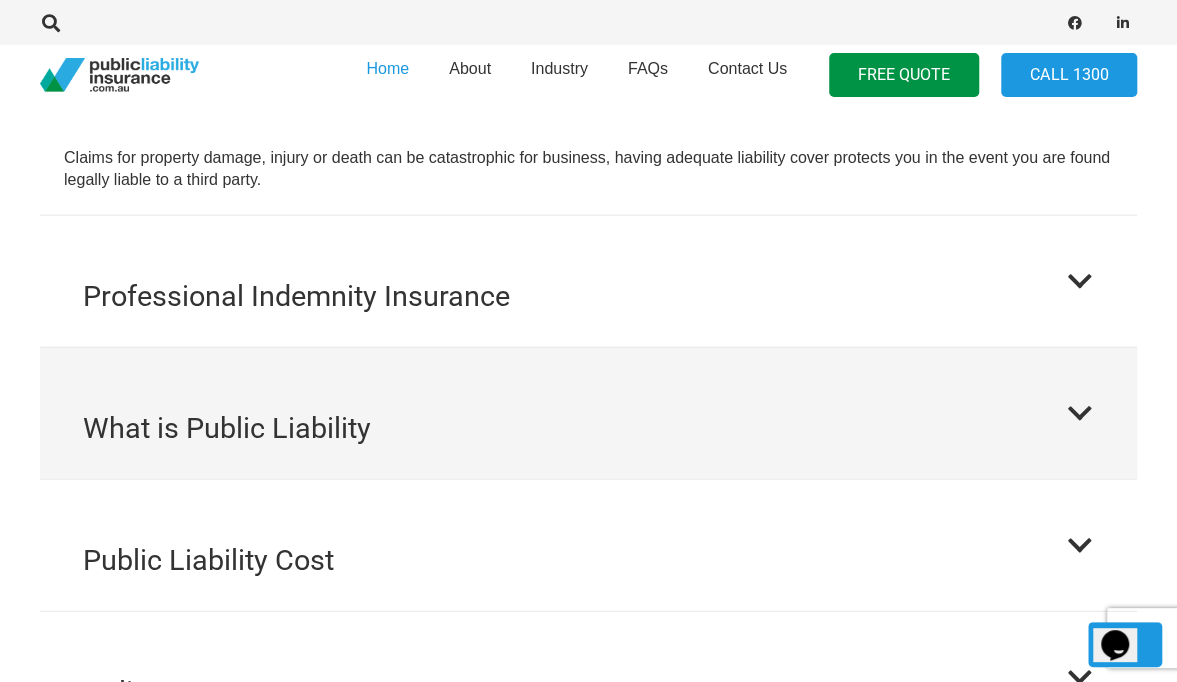 click at bounding box center (1079, 413) 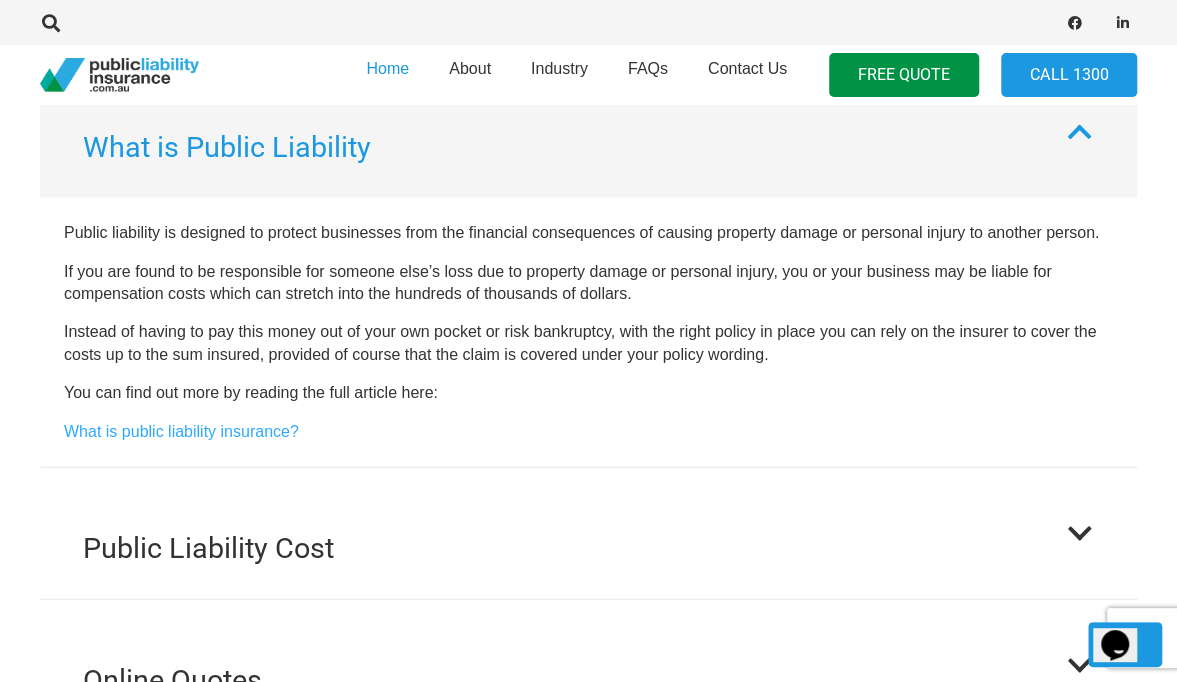 scroll, scrollTop: 2350, scrollLeft: 0, axis: vertical 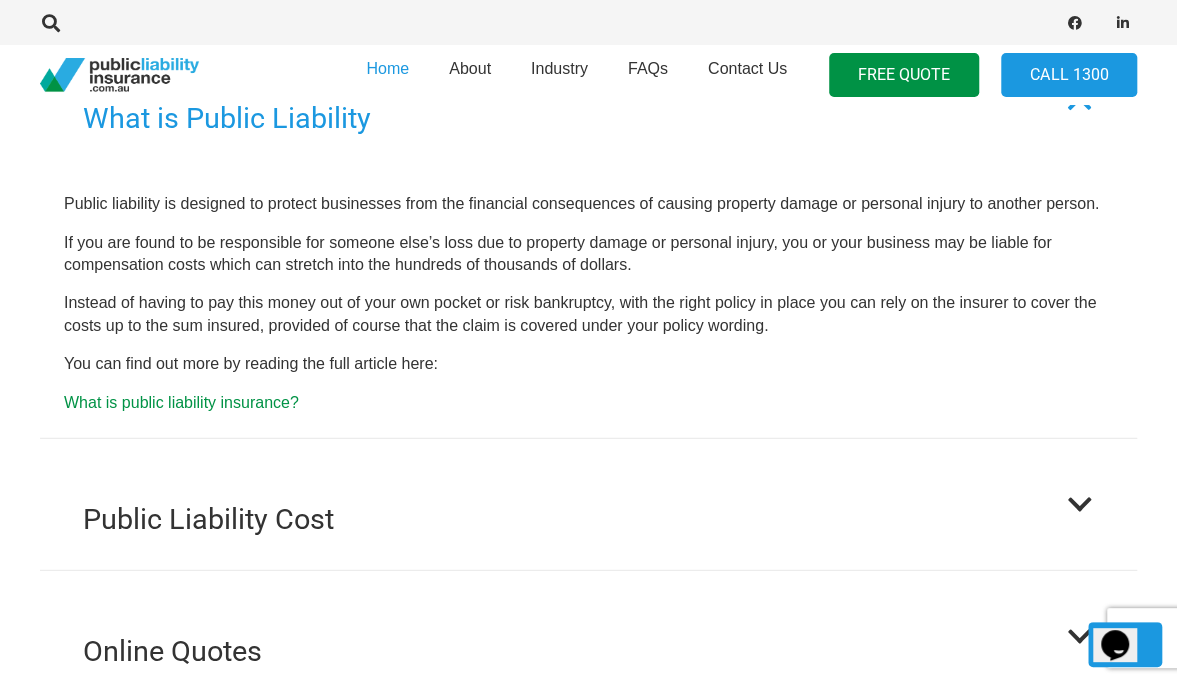 click on "What is public liability insurance?" at bounding box center [181, 402] 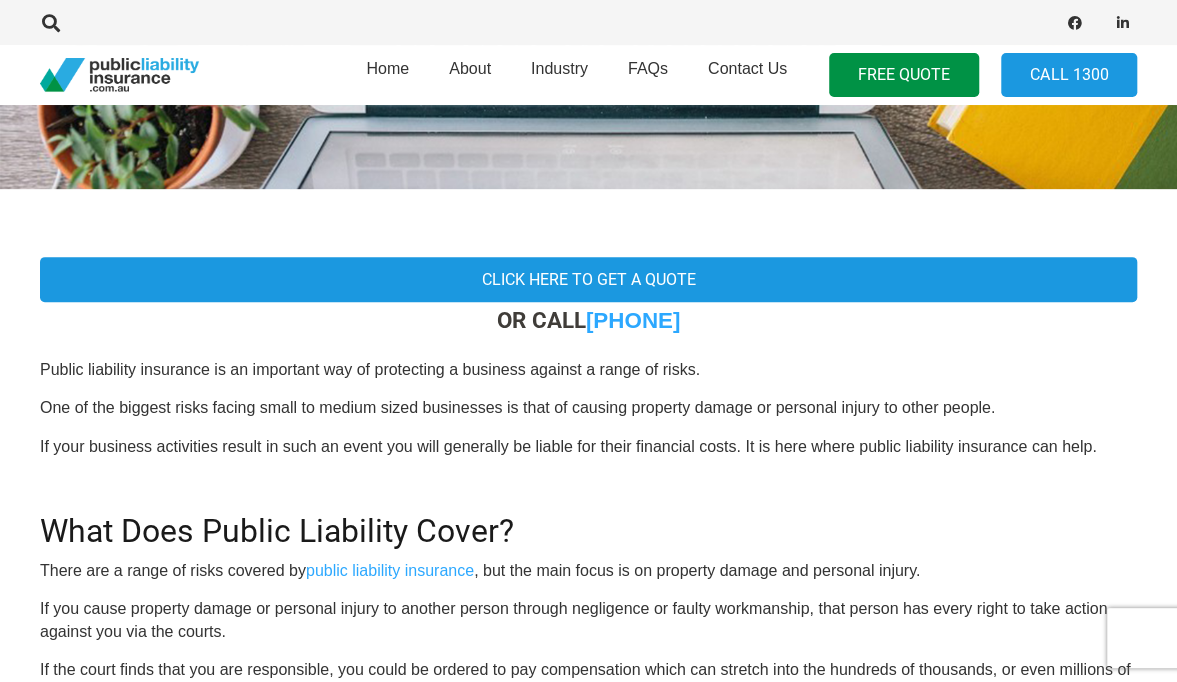 scroll, scrollTop: 378, scrollLeft: 0, axis: vertical 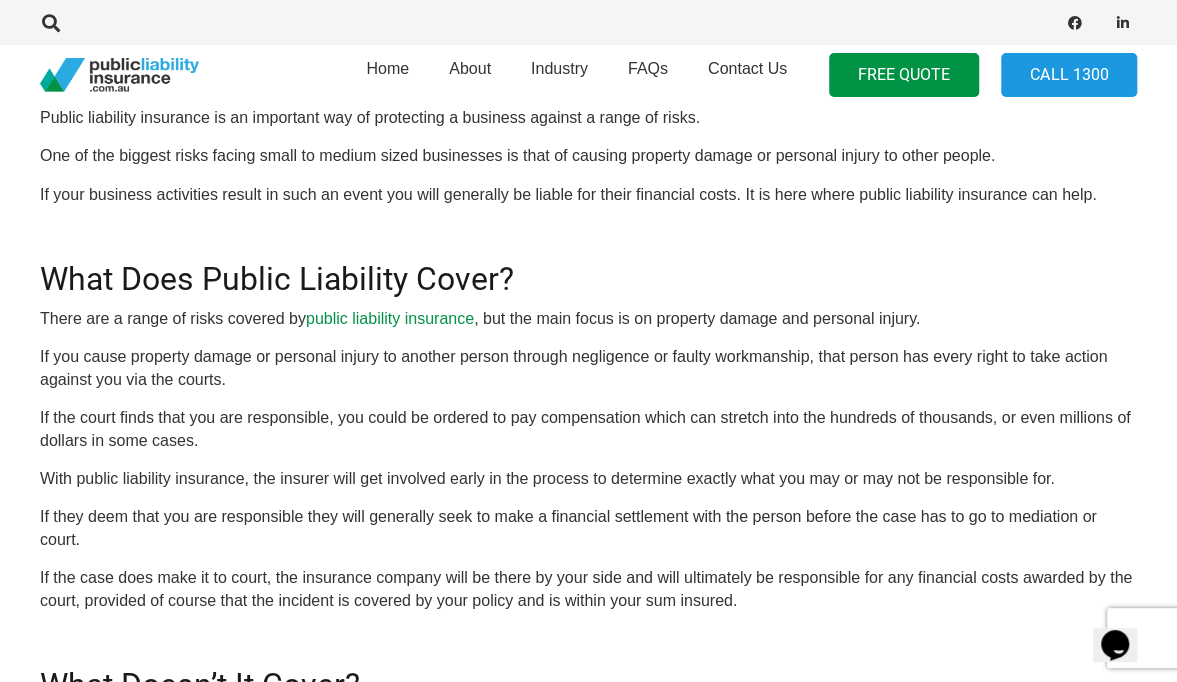 click on "public liability insurance" at bounding box center (390, 318) 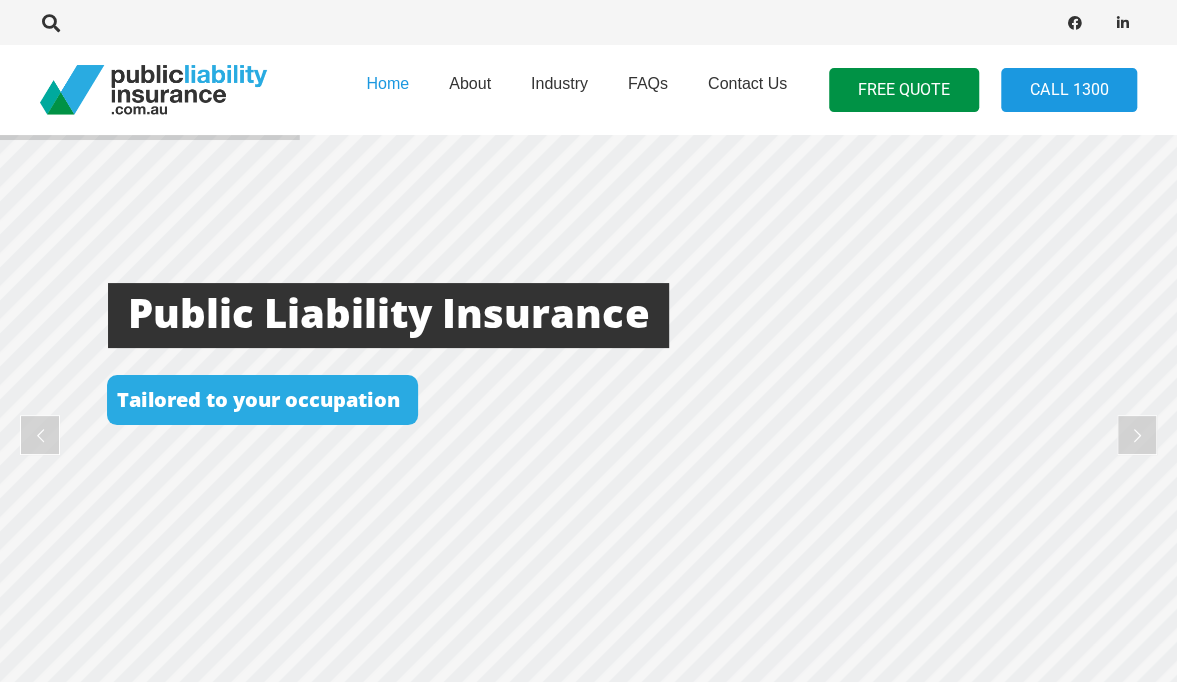scroll, scrollTop: 92, scrollLeft: 0, axis: vertical 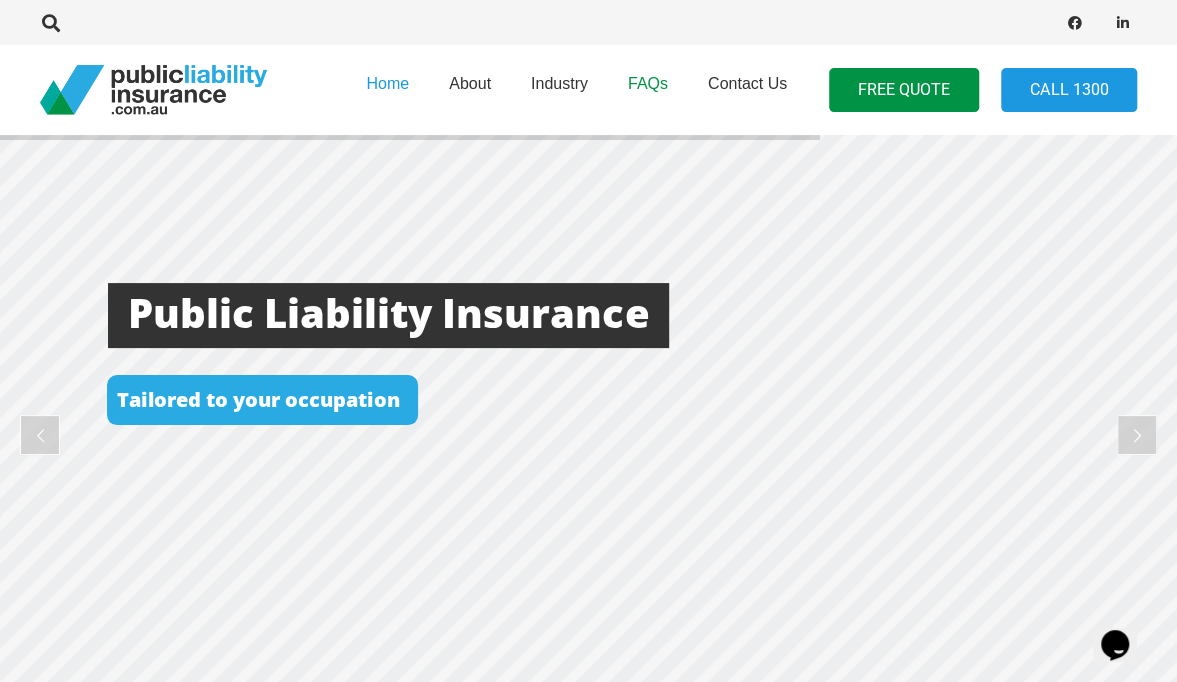 click on "FAQs" at bounding box center [648, 83] 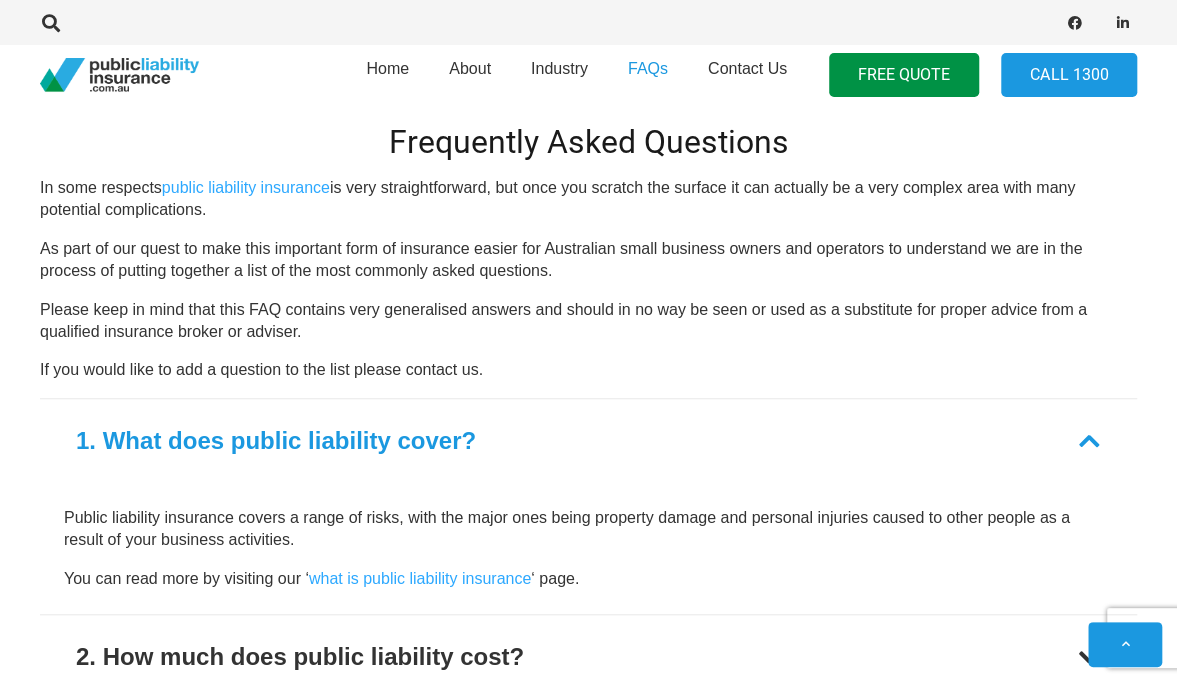scroll, scrollTop: 721, scrollLeft: 0, axis: vertical 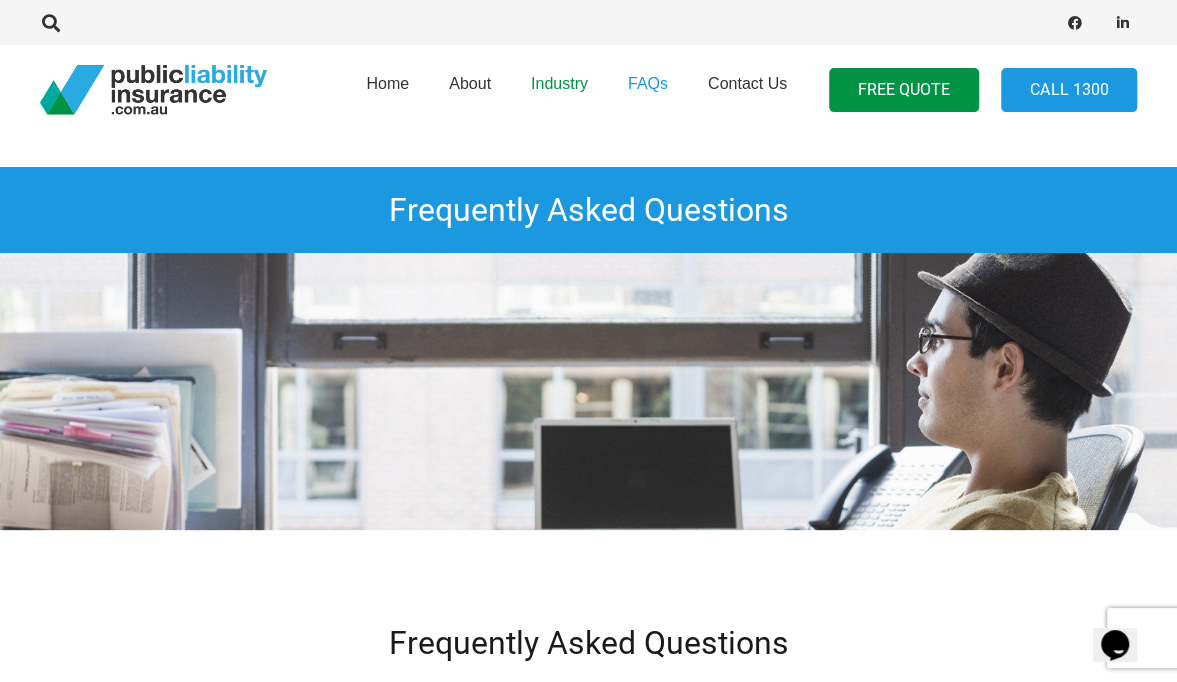 click on "Industry" at bounding box center [559, 83] 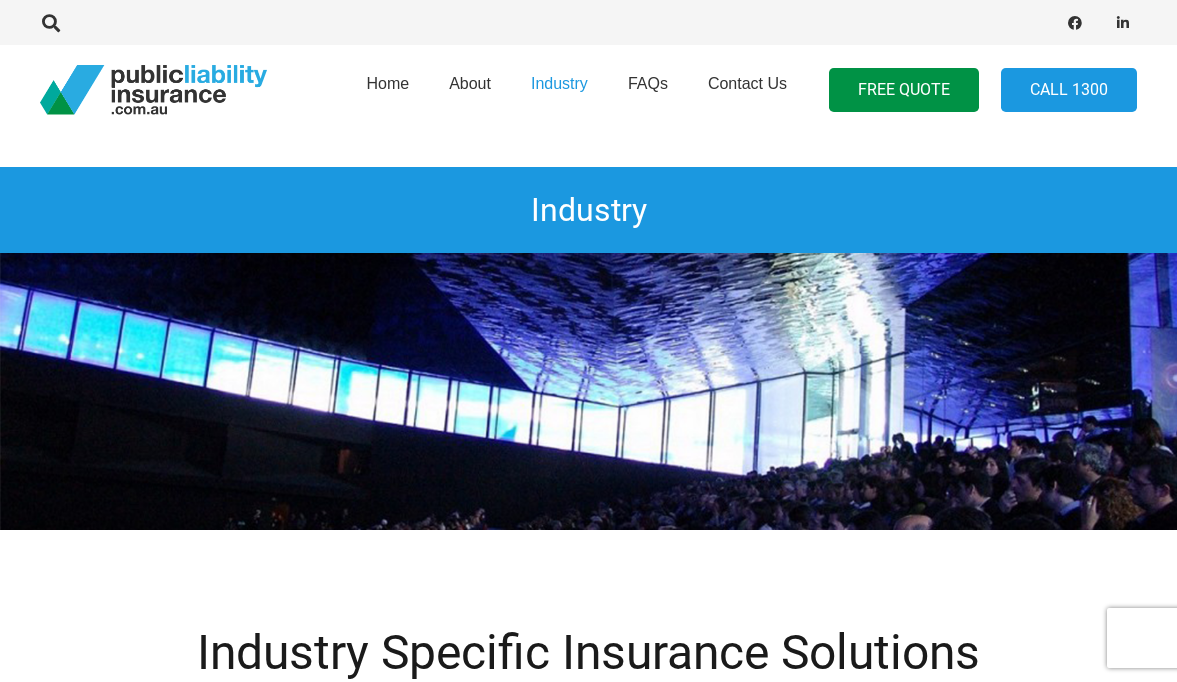 scroll, scrollTop: 0, scrollLeft: 0, axis: both 